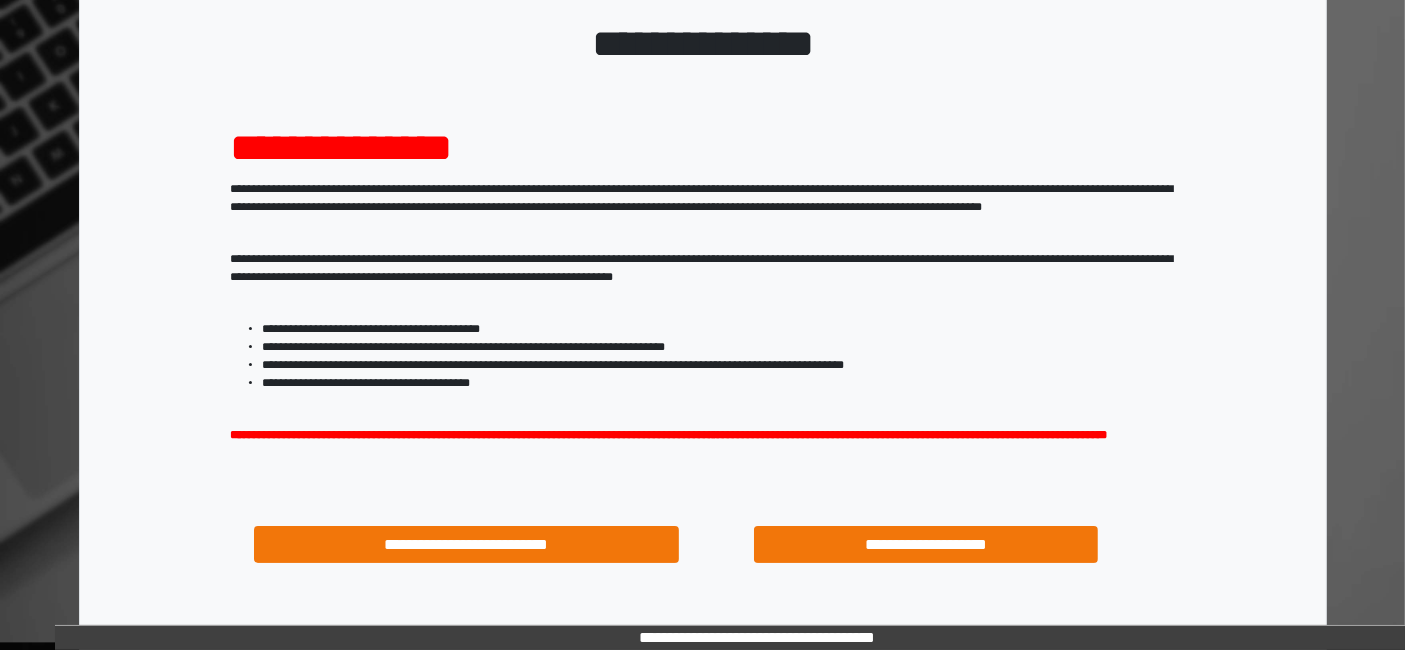 scroll, scrollTop: 258, scrollLeft: 0, axis: vertical 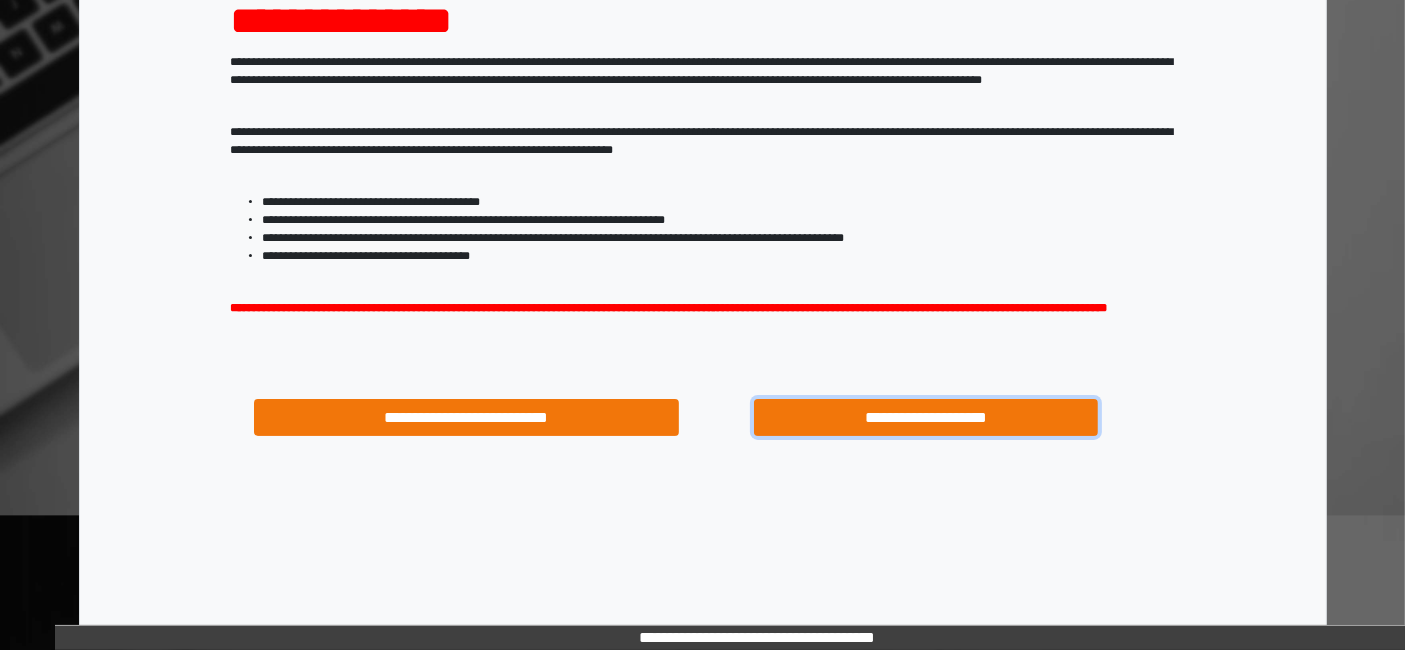 click on "**********" at bounding box center [926, 417] 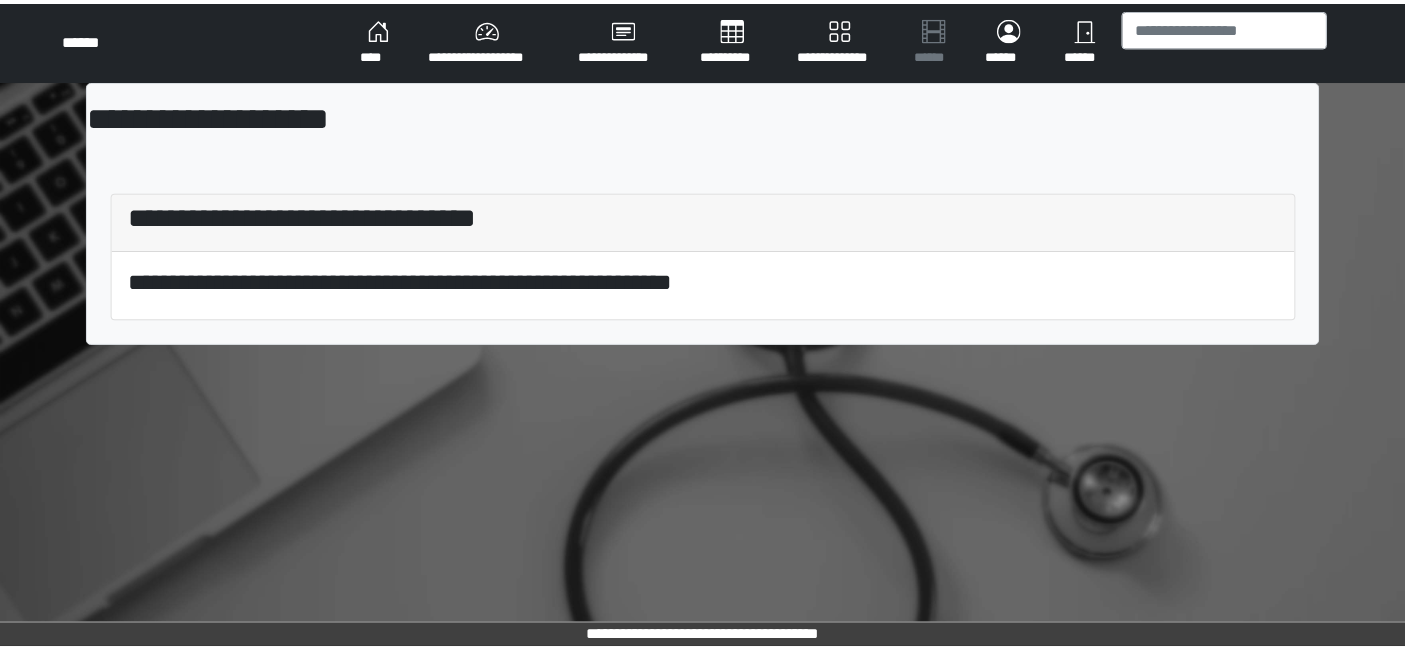 scroll, scrollTop: 0, scrollLeft: 0, axis: both 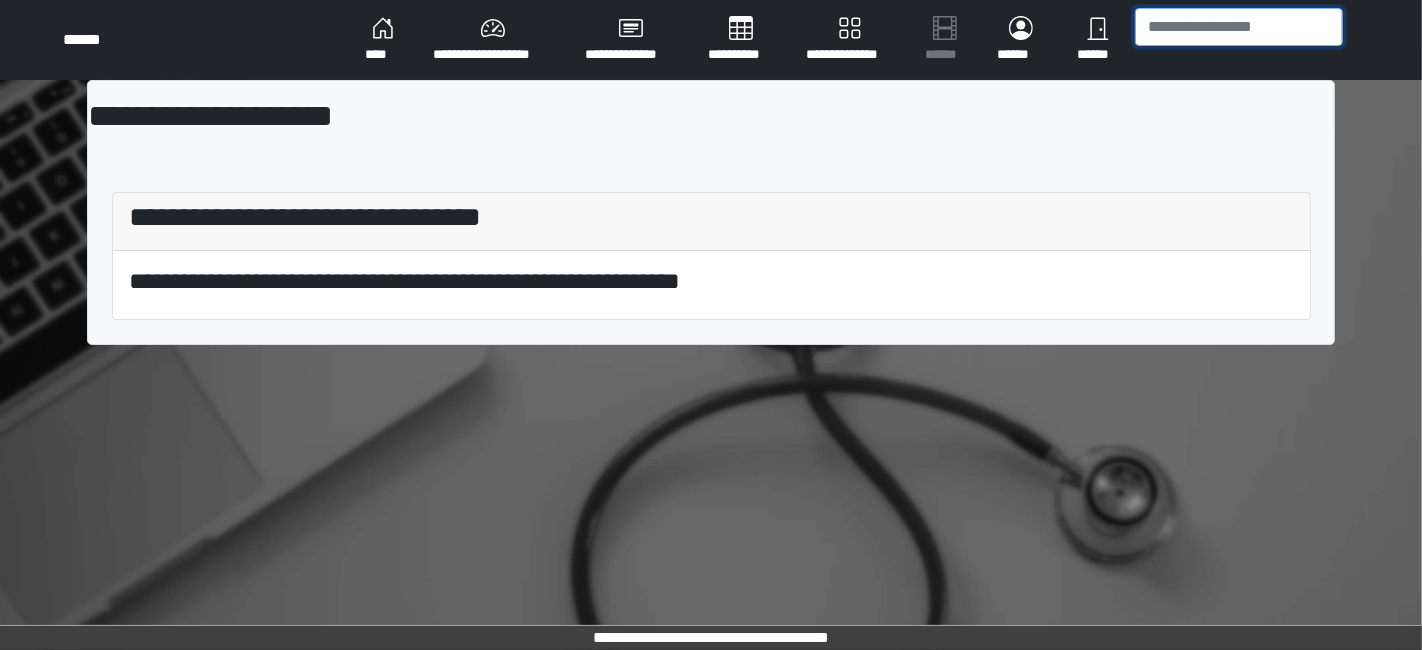 drag, startPoint x: 1168, startPoint y: 25, endPoint x: 1160, endPoint y: 10, distance: 17 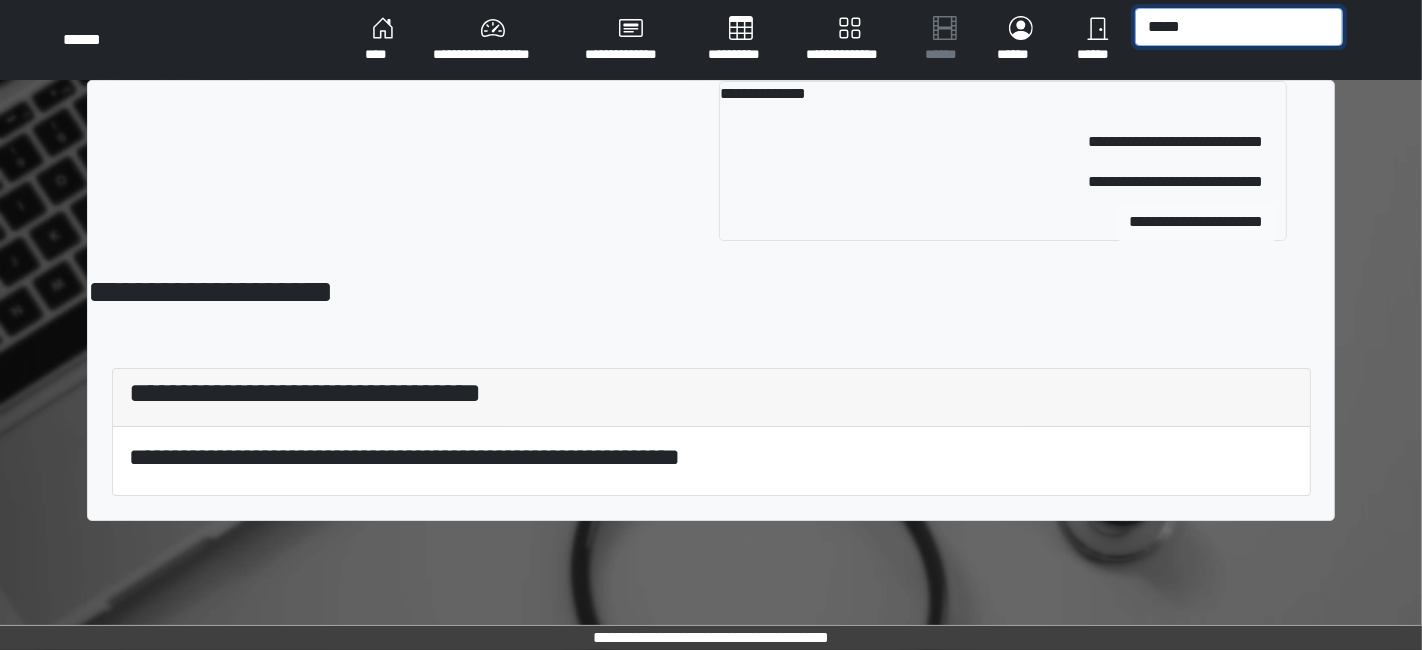 type on "*****" 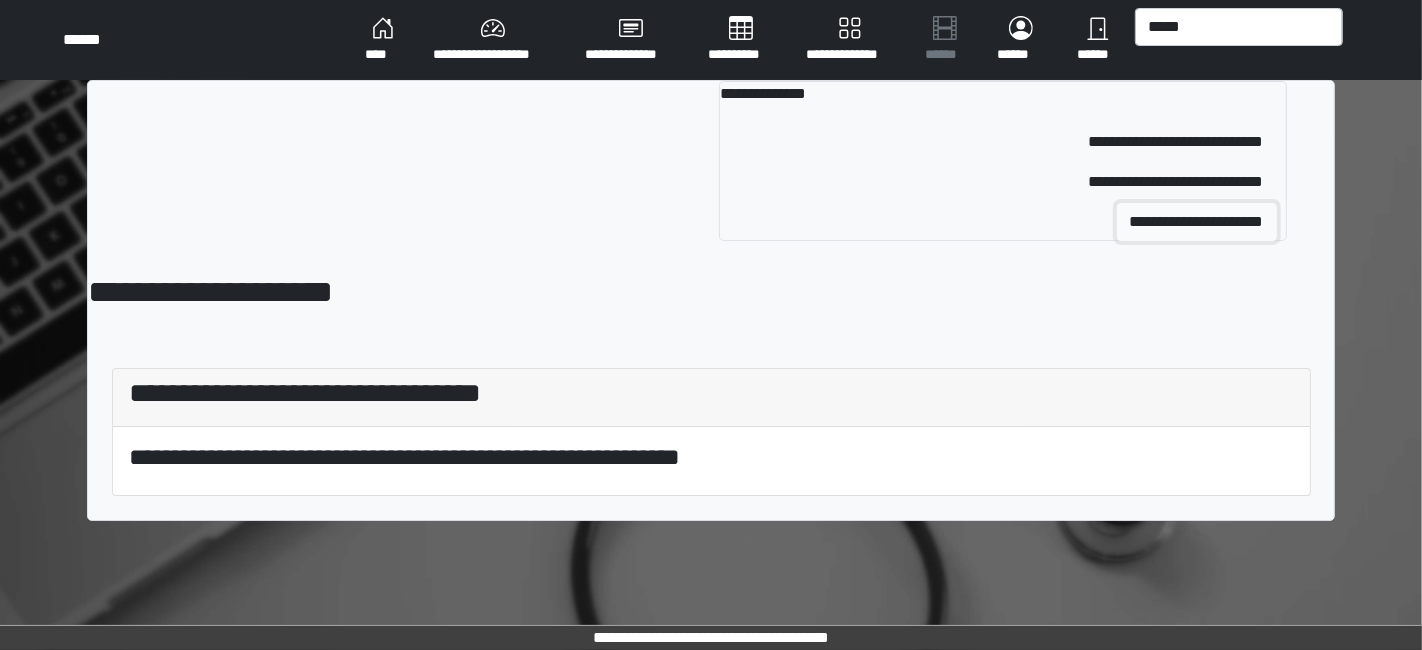 click on "**********" at bounding box center (1197, 222) 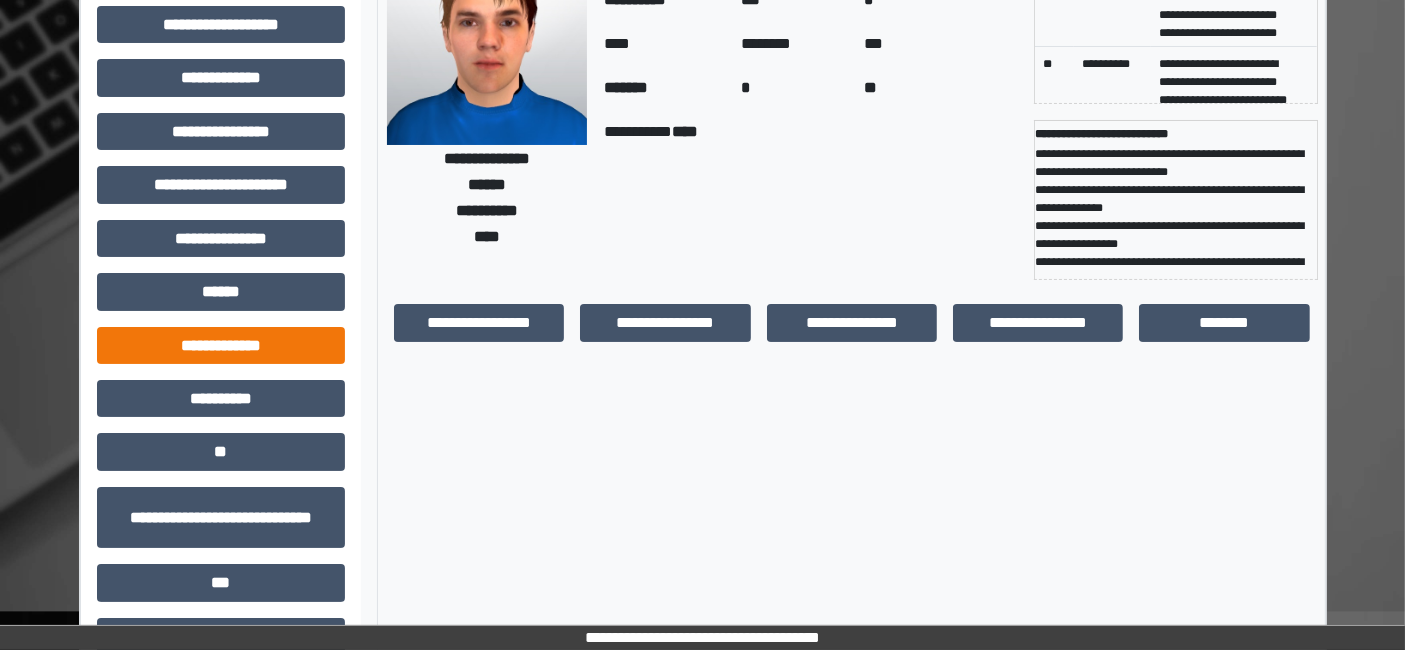 scroll, scrollTop: 269, scrollLeft: 0, axis: vertical 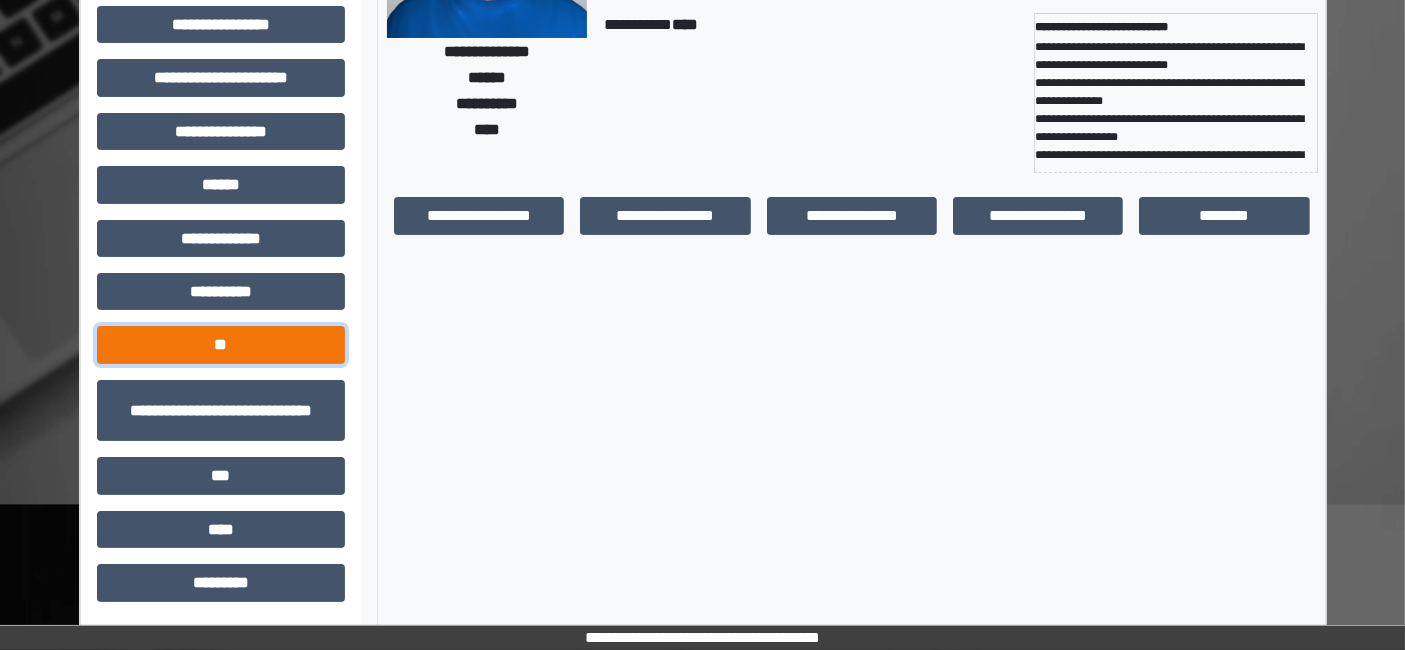 click on "**" at bounding box center (221, 344) 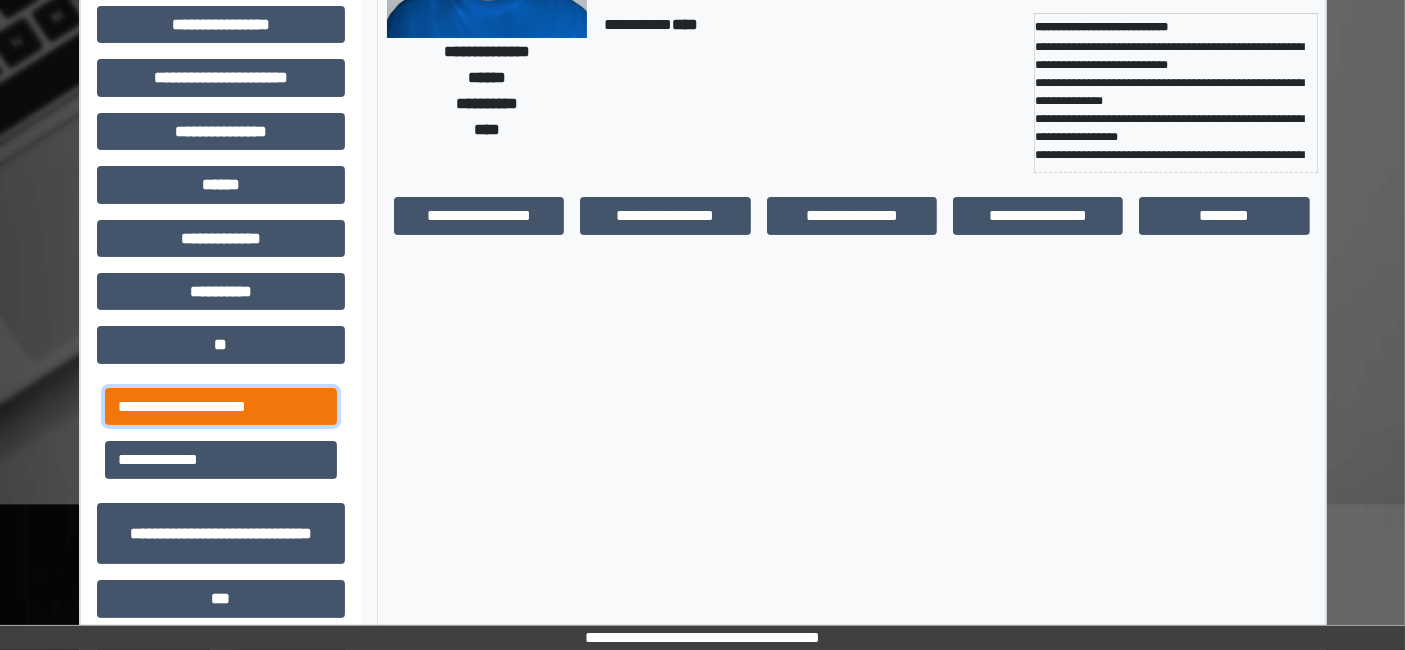 click on "**********" at bounding box center [221, 406] 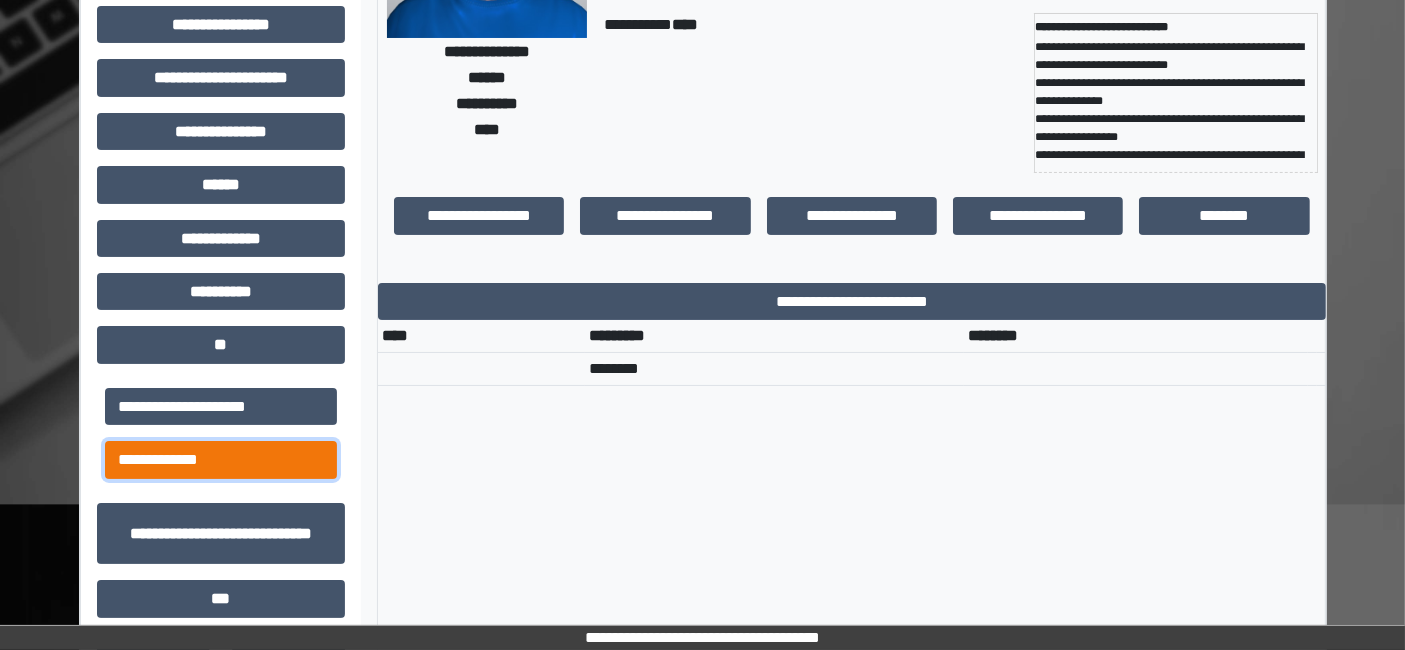click on "**********" at bounding box center [221, 459] 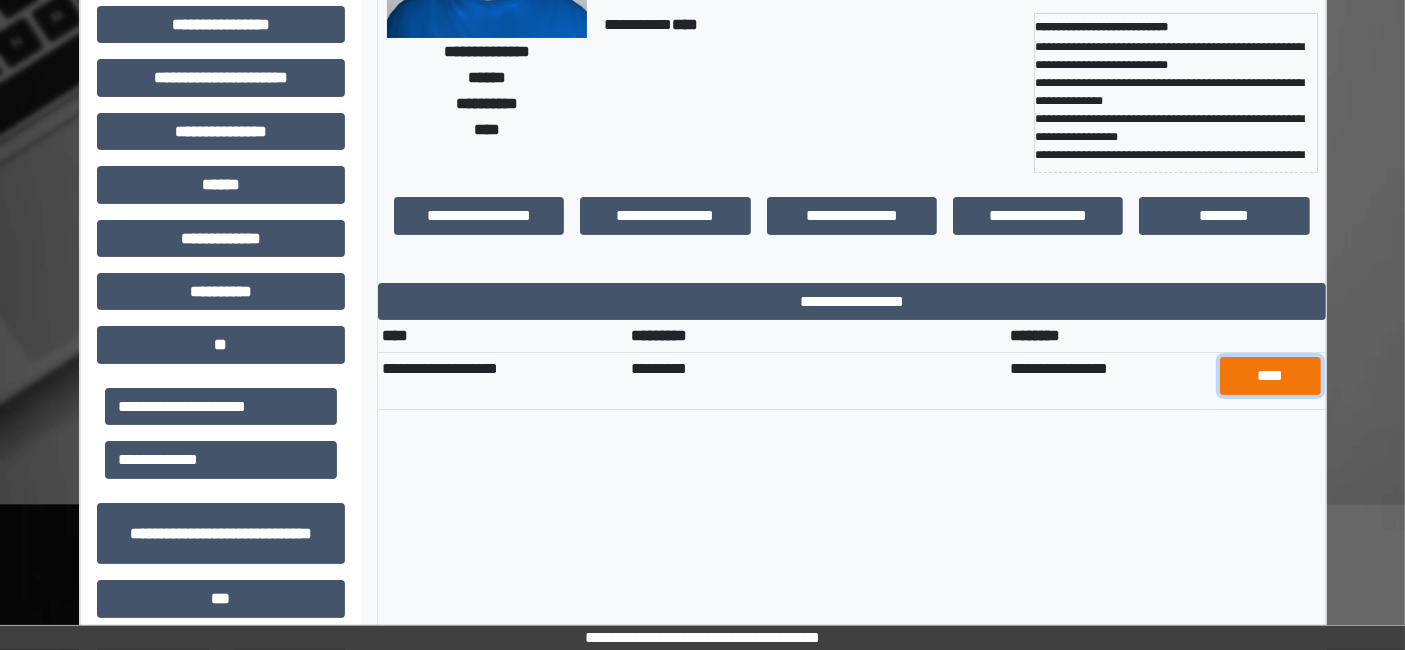 click on "****" at bounding box center (1270, 375) 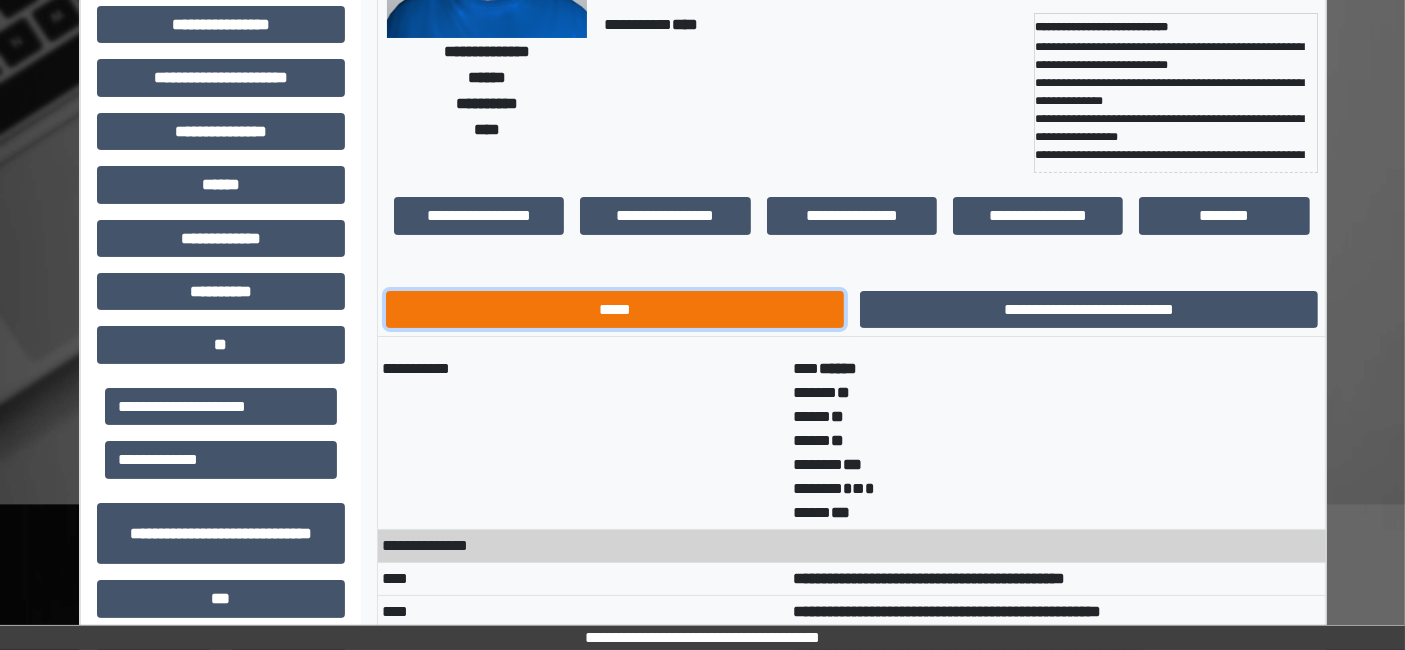 click on "*****" at bounding box center [615, 309] 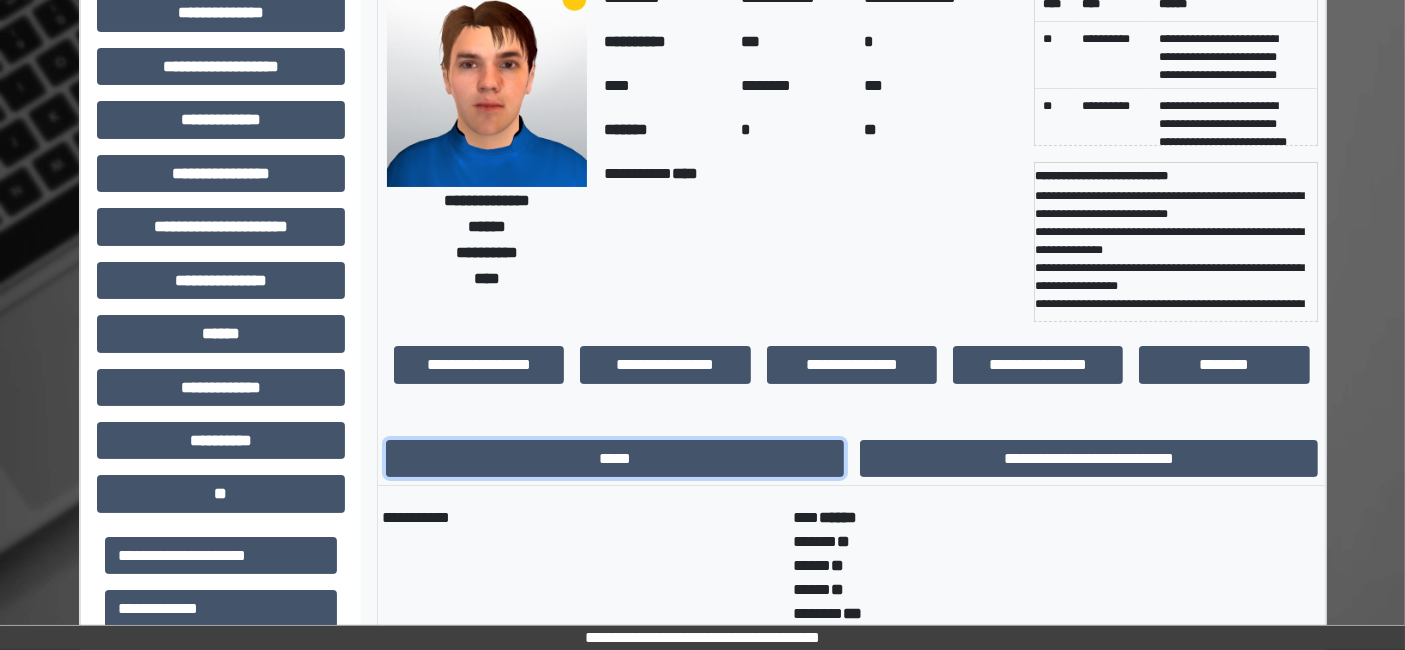 scroll, scrollTop: 0, scrollLeft: 0, axis: both 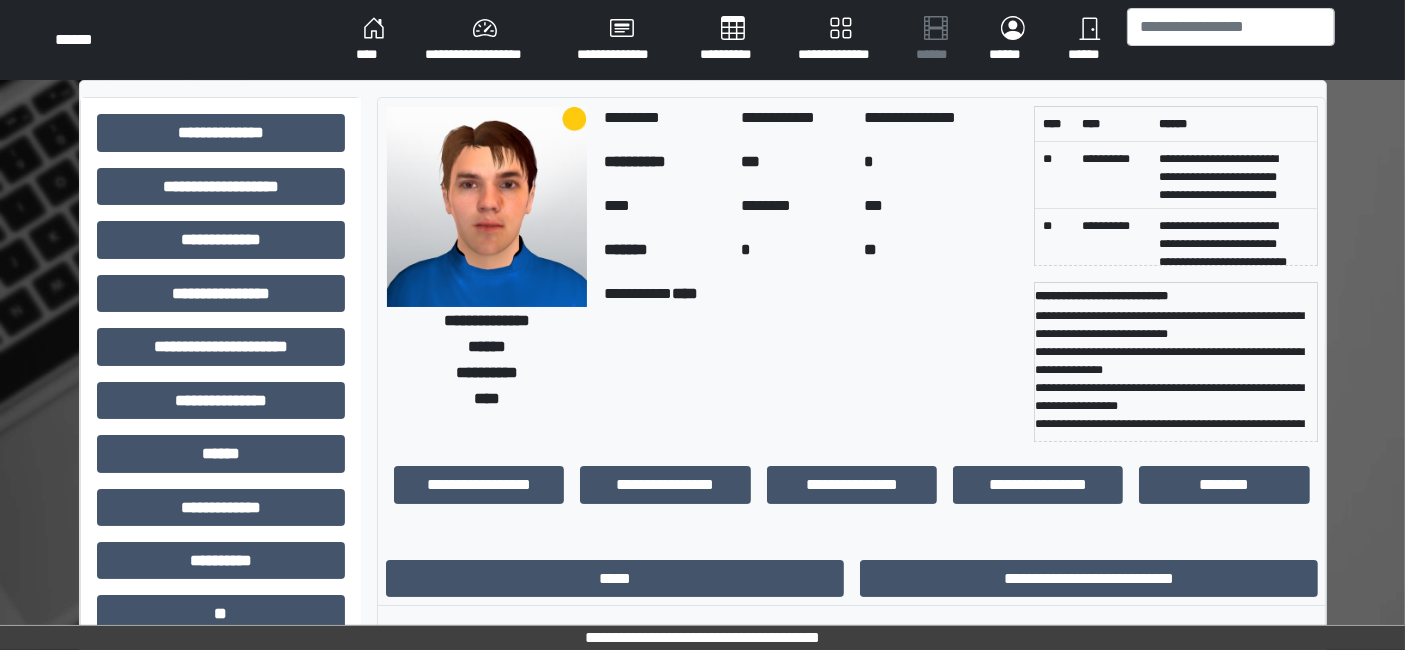 click on "****" at bounding box center [374, 40] 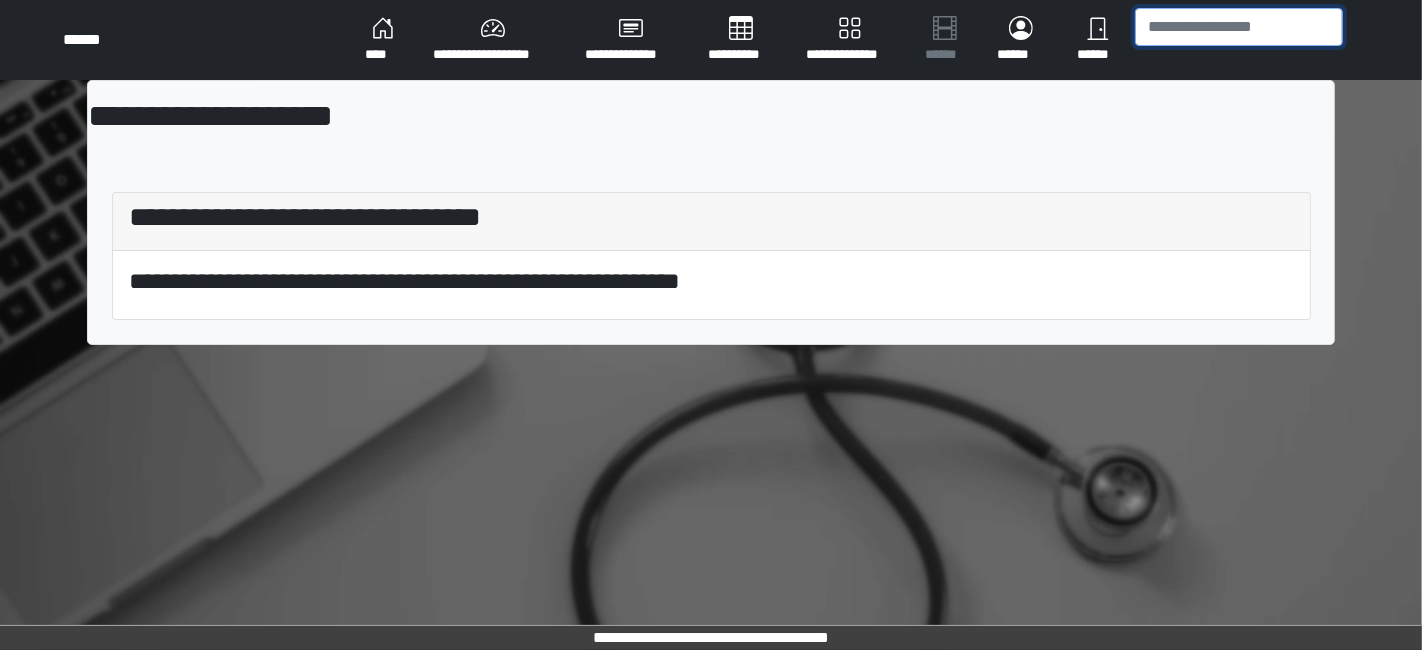 click at bounding box center (1239, 27) 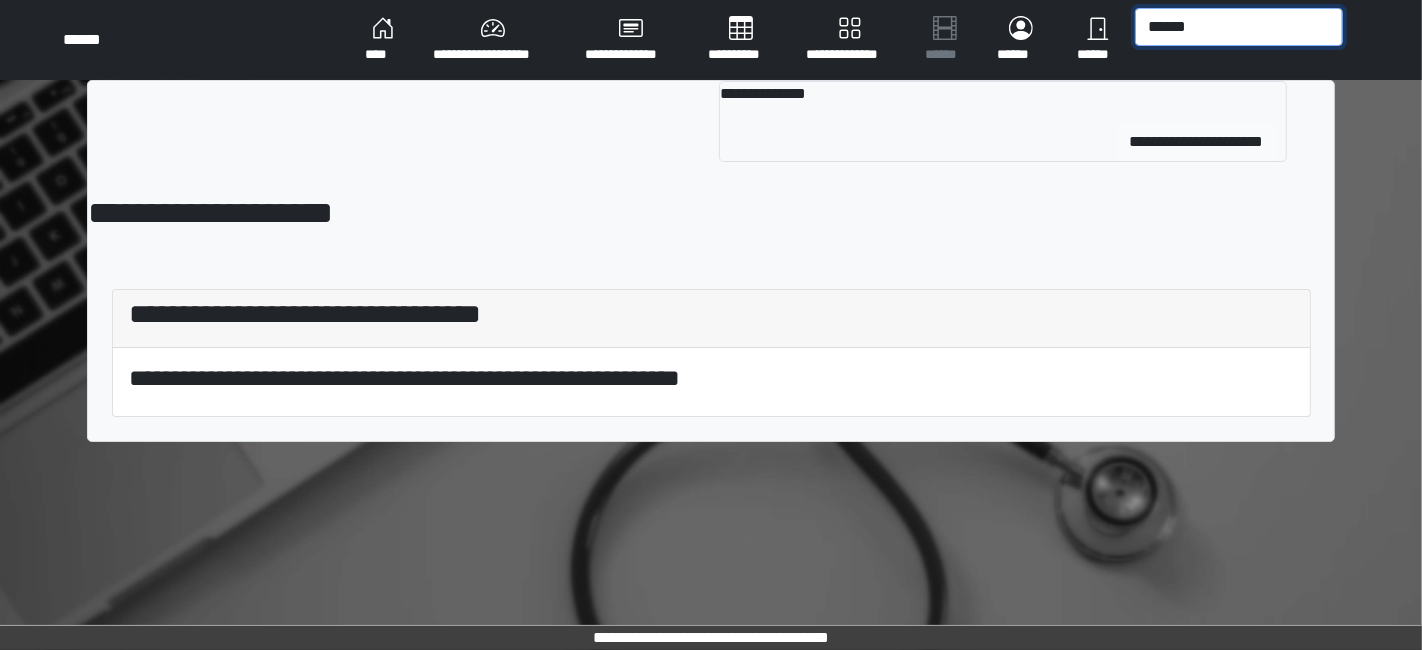 type on "******" 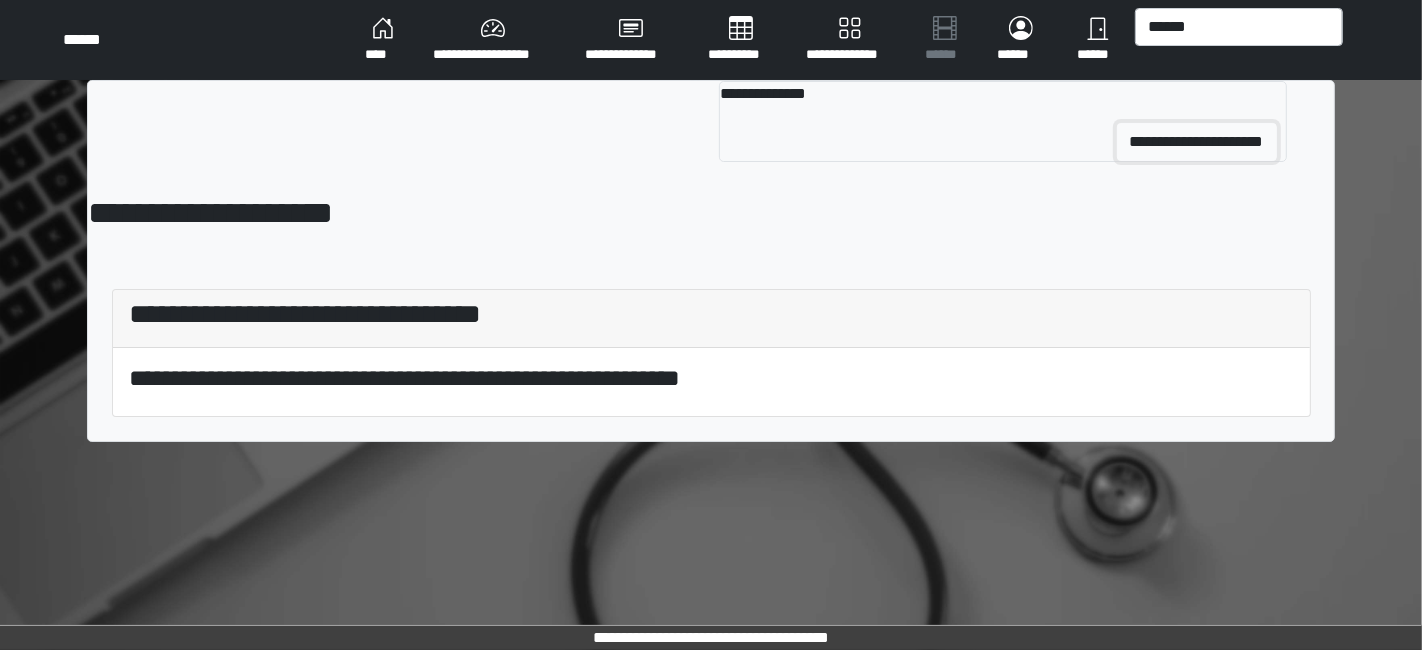click on "**********" at bounding box center (1197, 142) 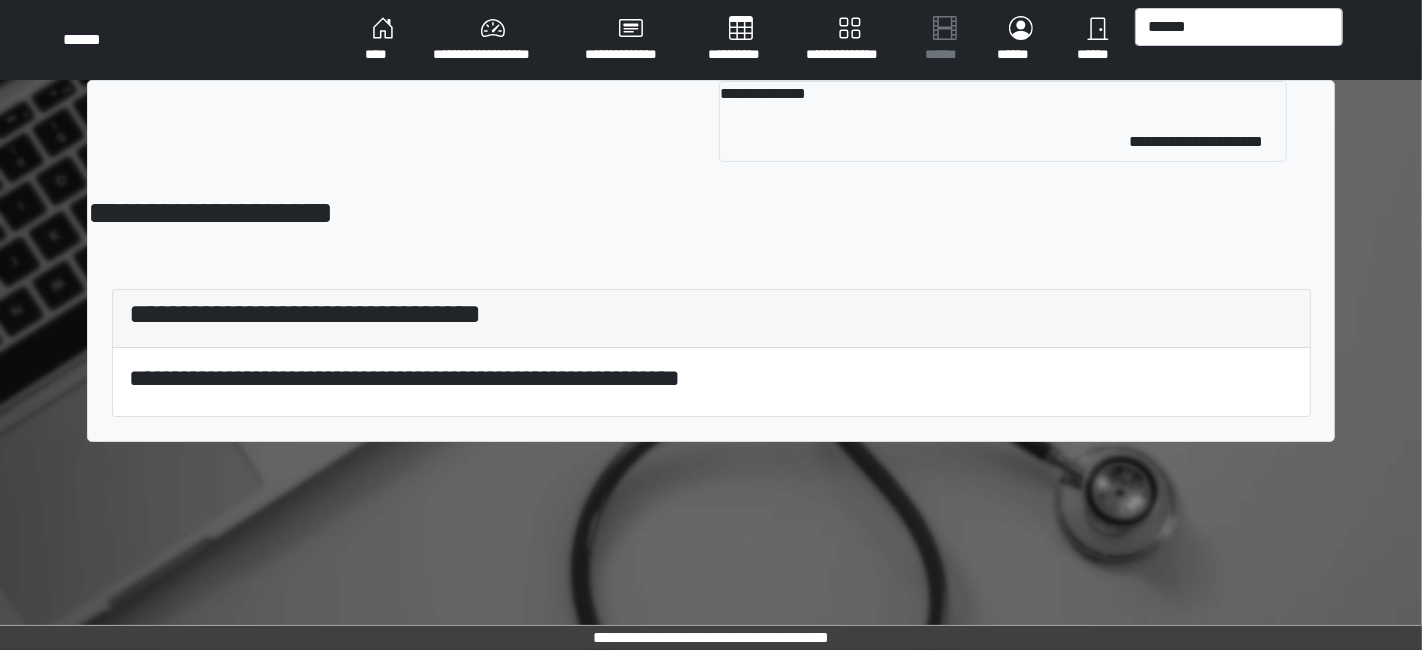 type 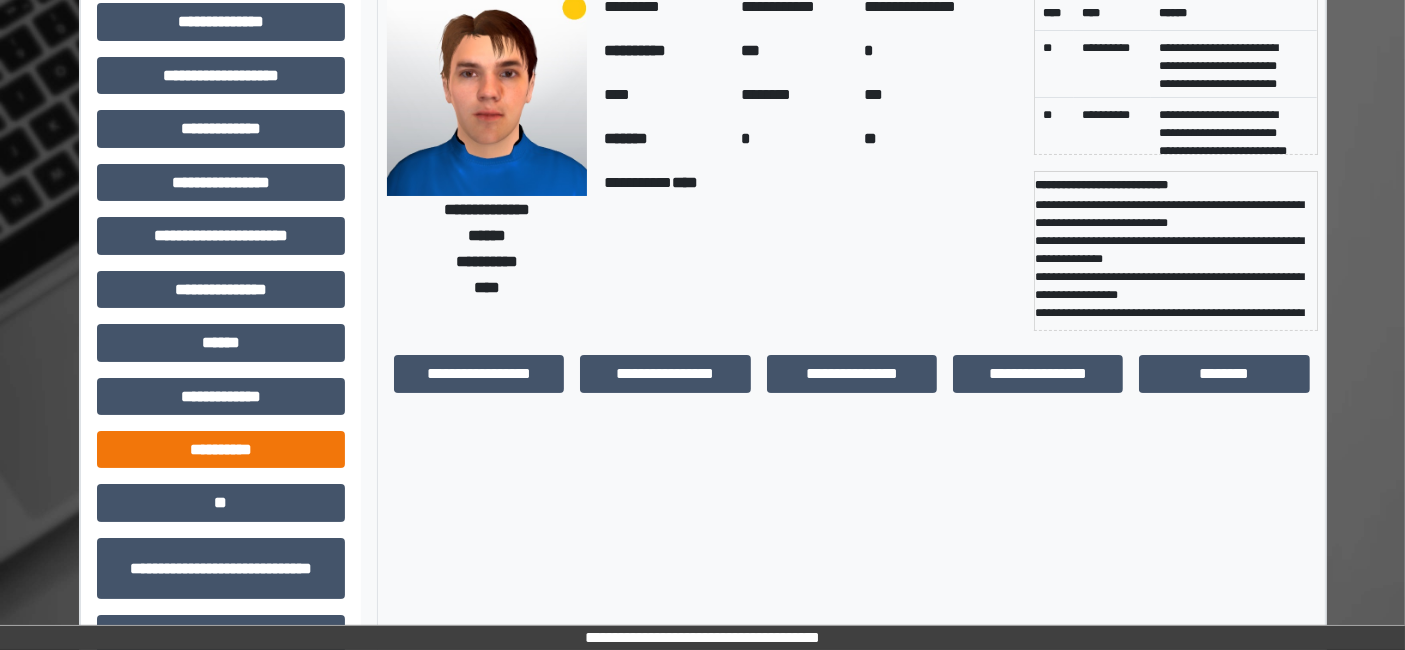 scroll, scrollTop: 269, scrollLeft: 0, axis: vertical 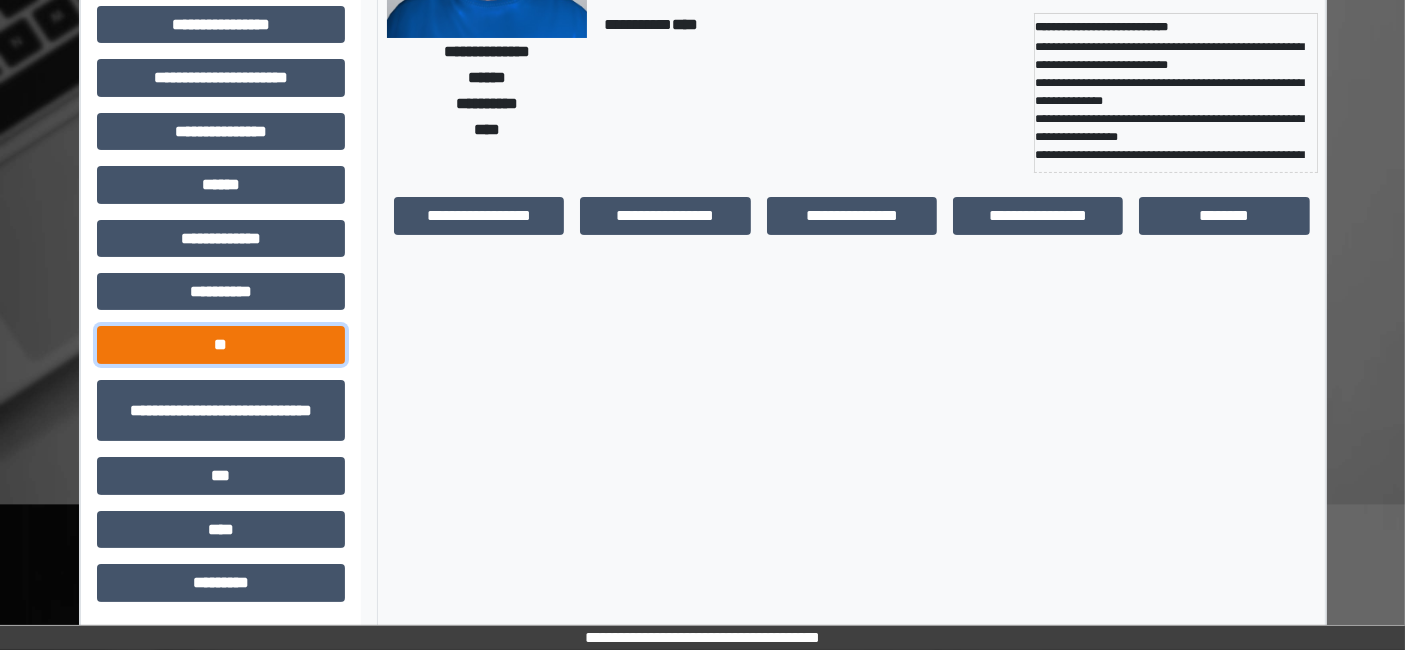 click on "**" at bounding box center [221, 344] 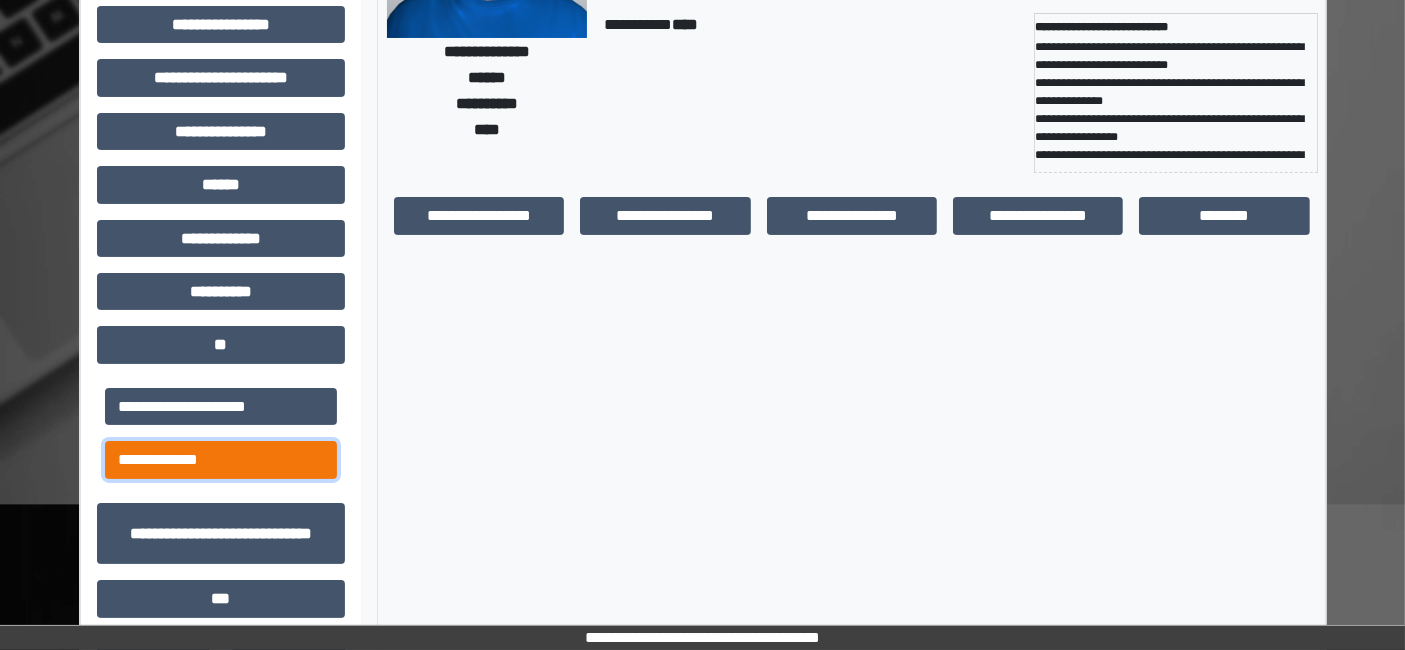 click on "**********" at bounding box center [221, 459] 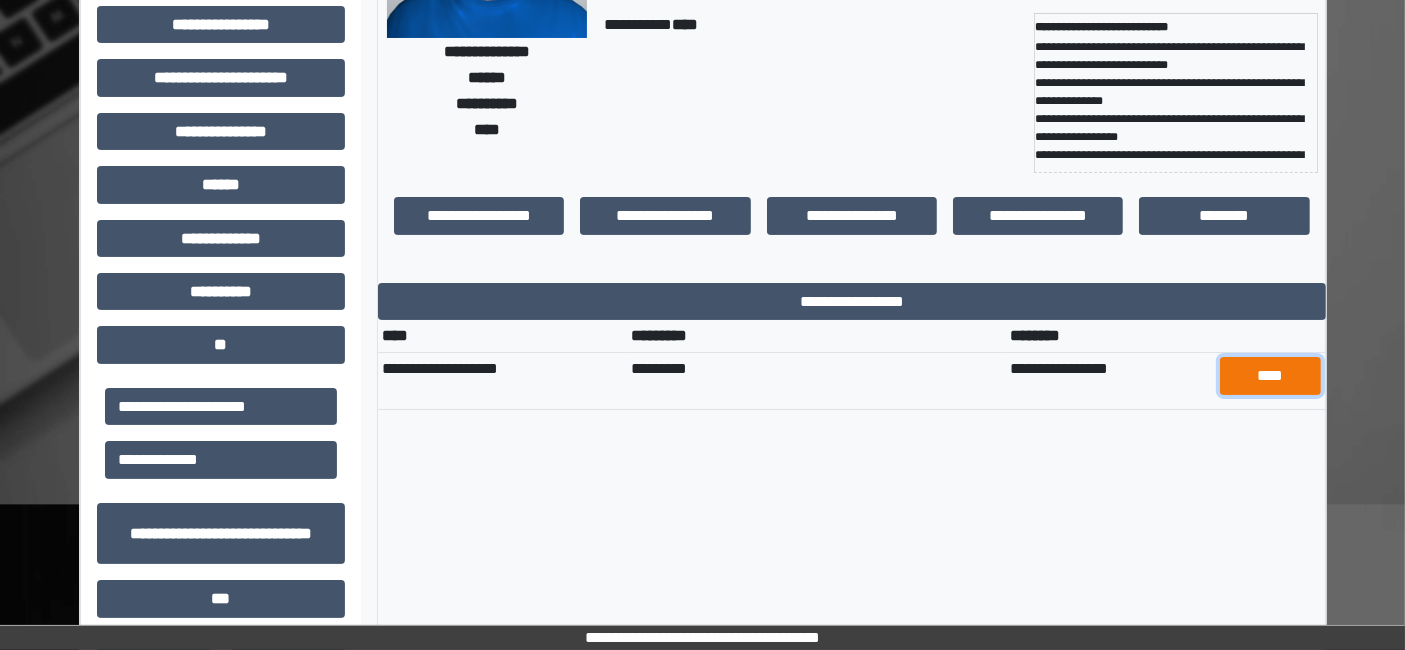 click on "****" at bounding box center [1270, 375] 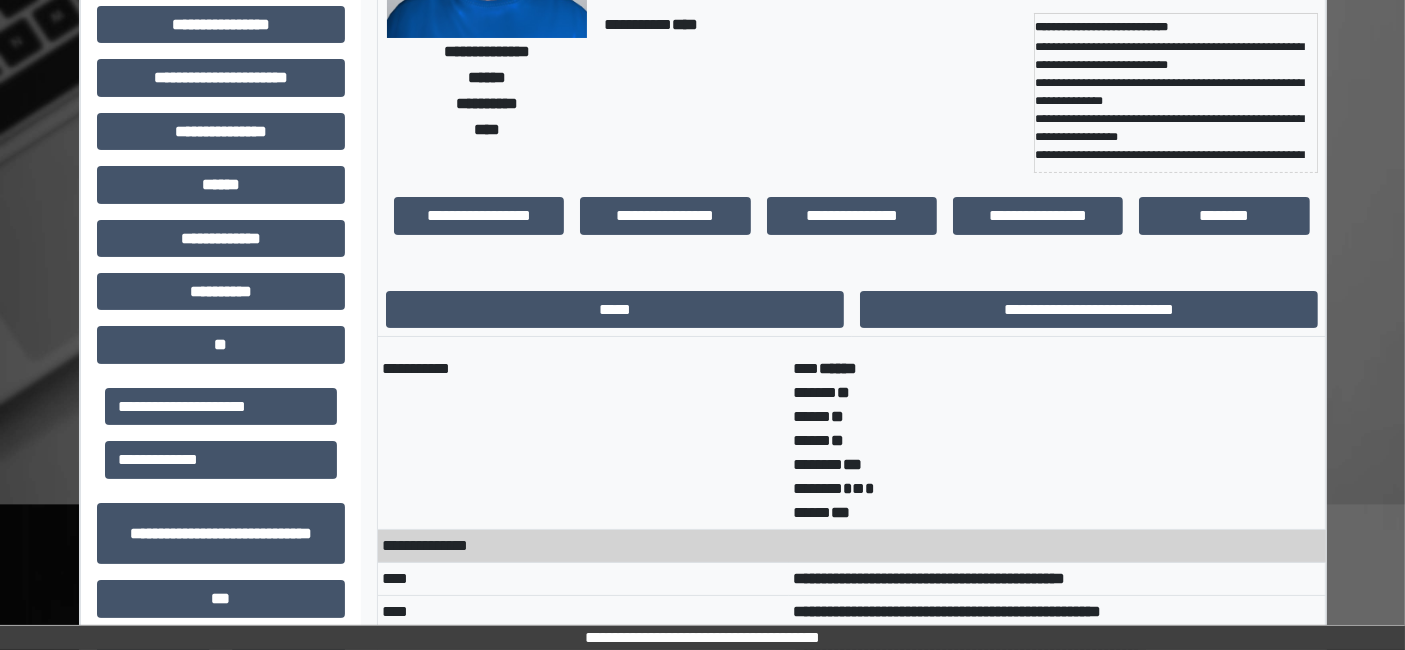 click on "*****" at bounding box center (615, 310) 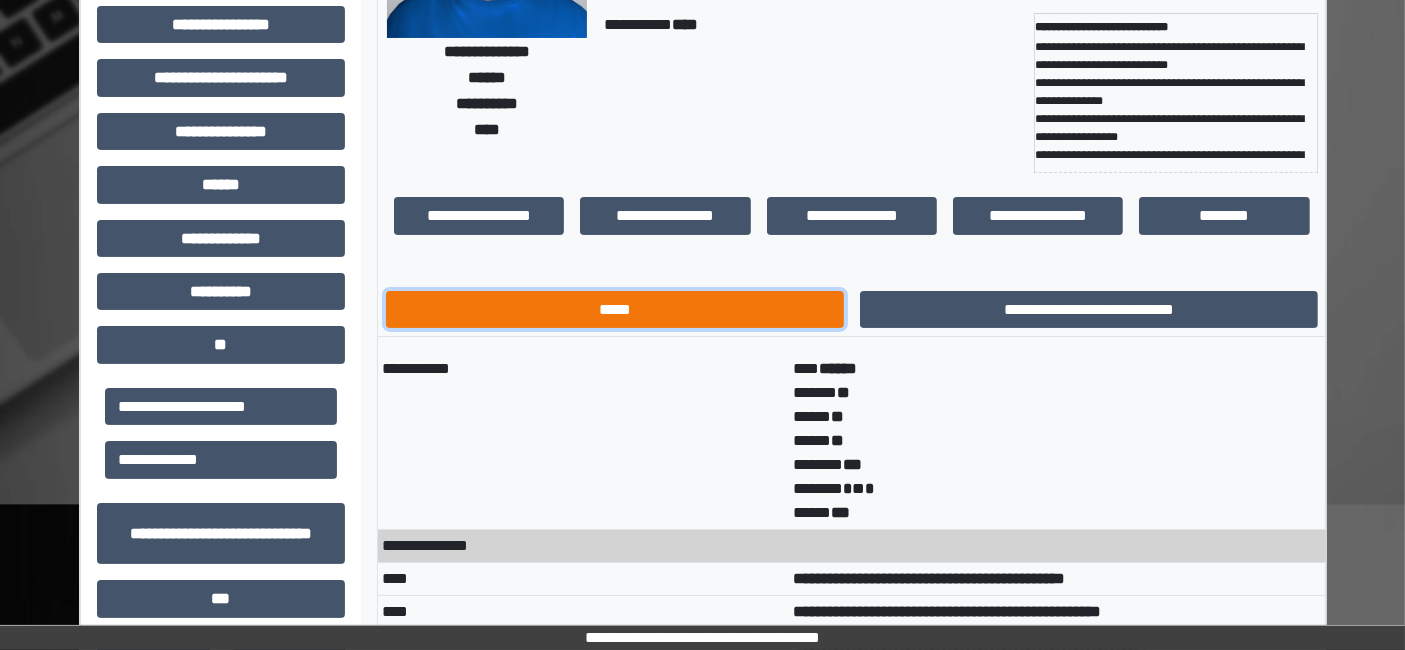 click on "*****" at bounding box center (615, 309) 